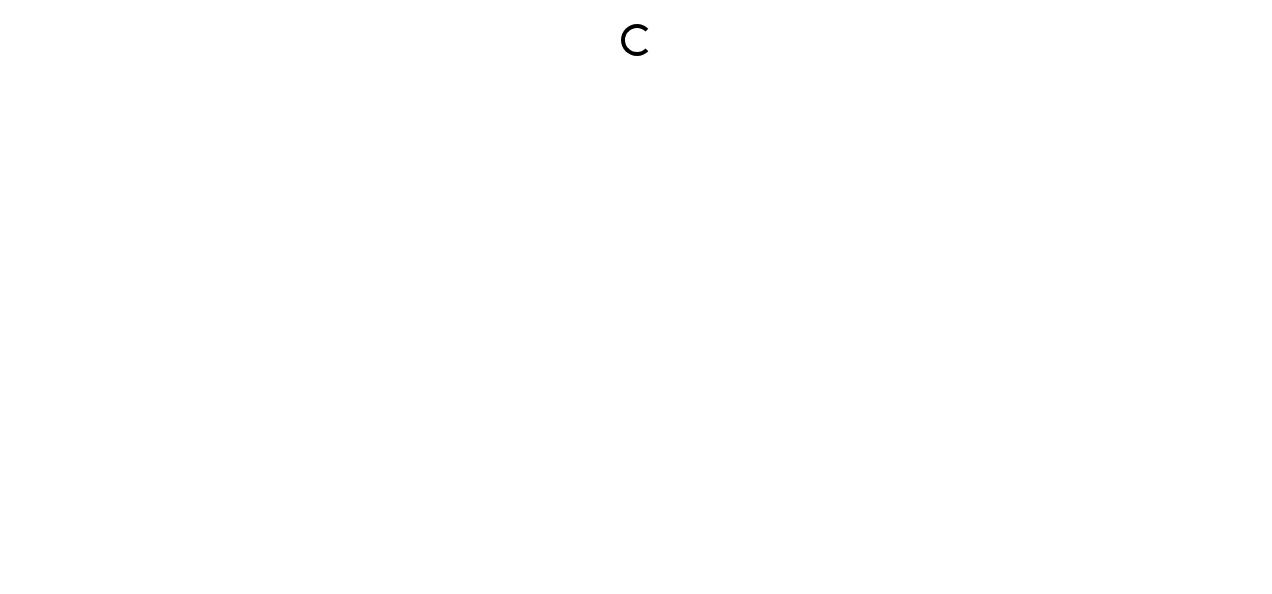 scroll, scrollTop: 0, scrollLeft: 0, axis: both 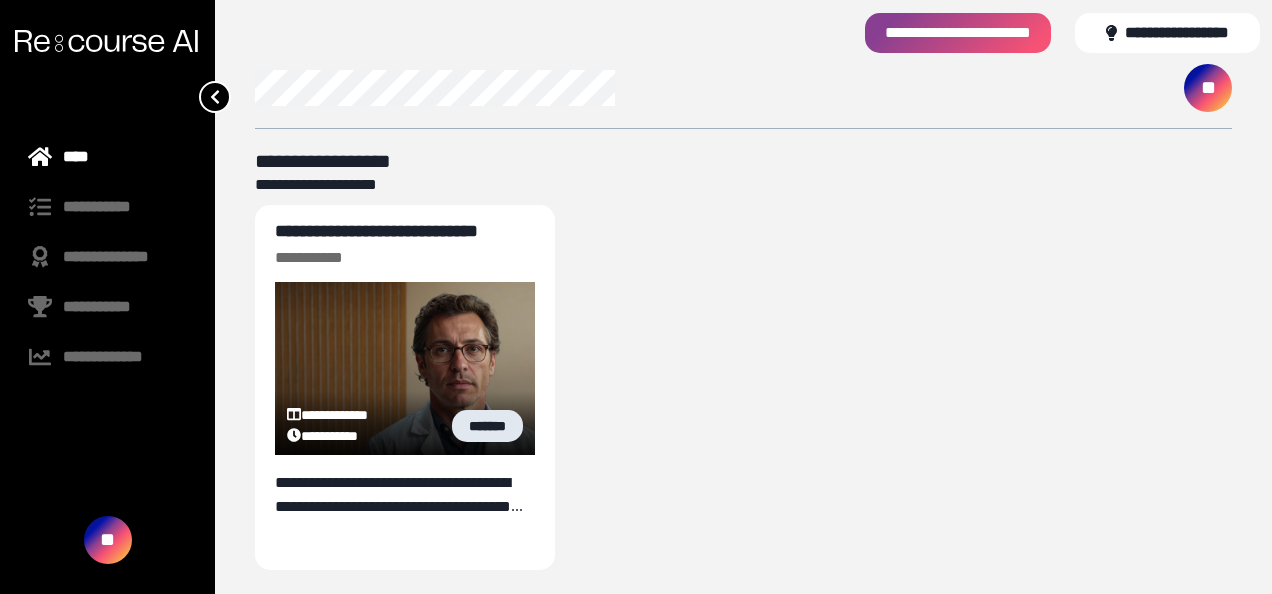 click on "*******" at bounding box center [487, 426] 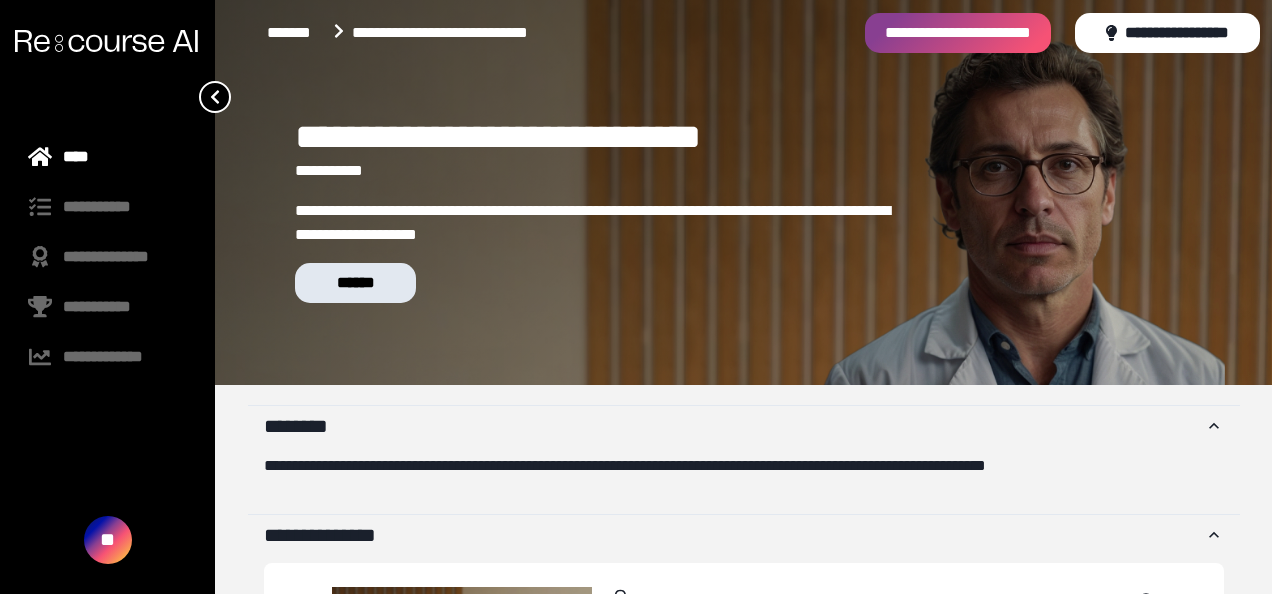 click on "******" at bounding box center [355, 283] 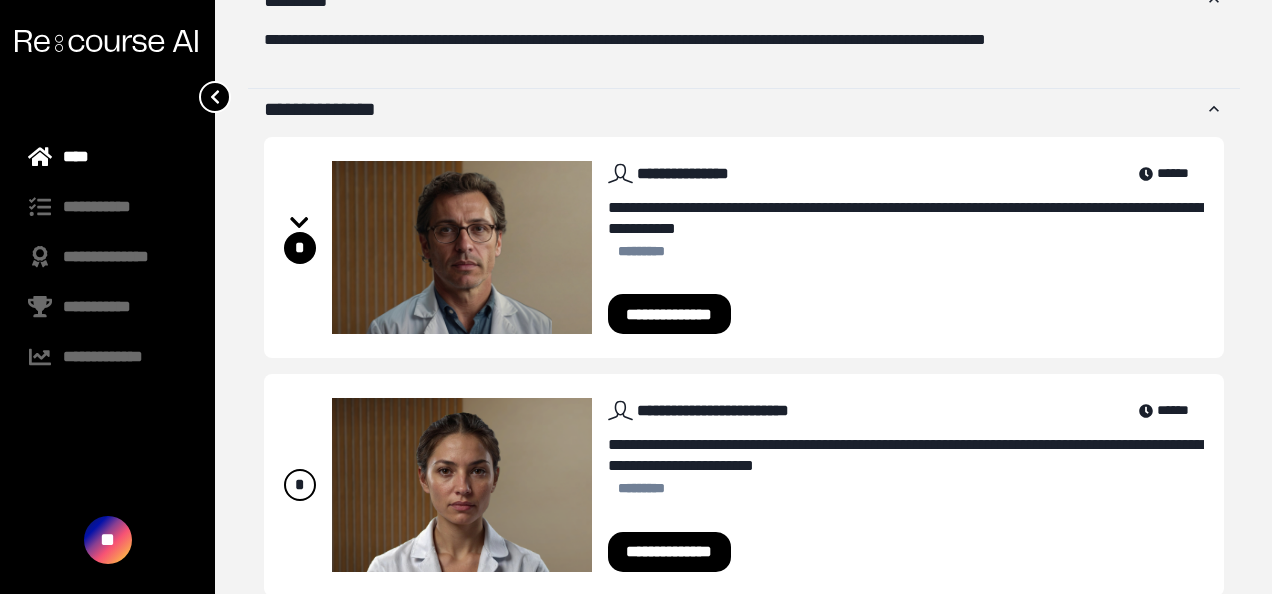 scroll, scrollTop: 467, scrollLeft: 0, axis: vertical 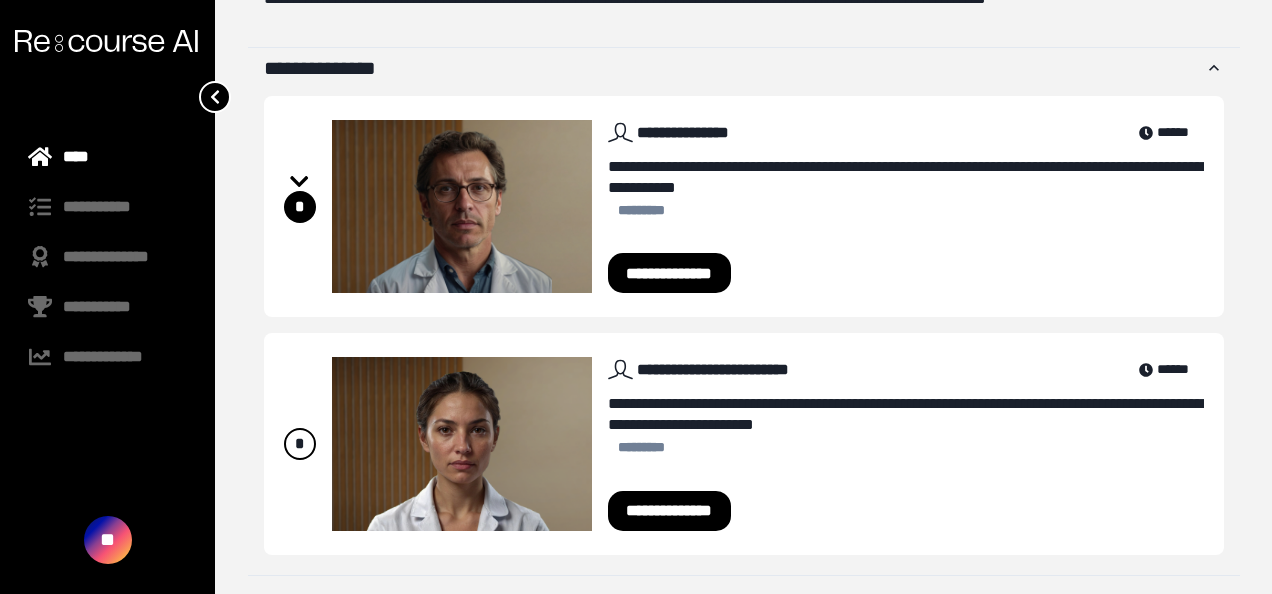 click on "**********" at bounding box center [670, 273] 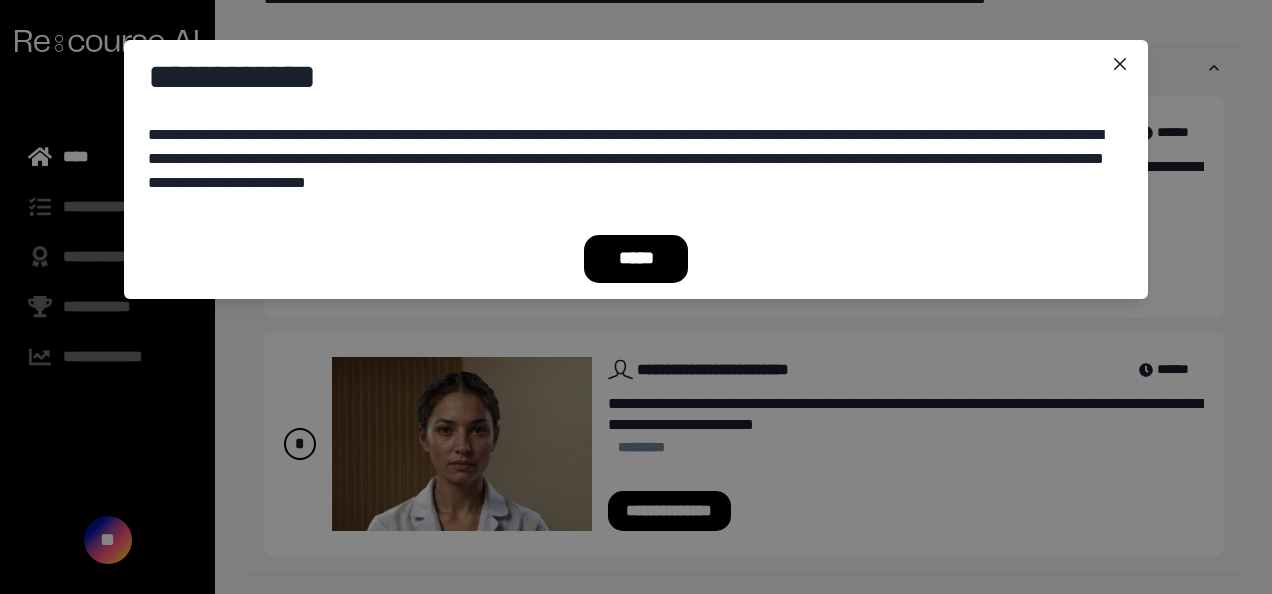 click on "*****" at bounding box center [636, 259] 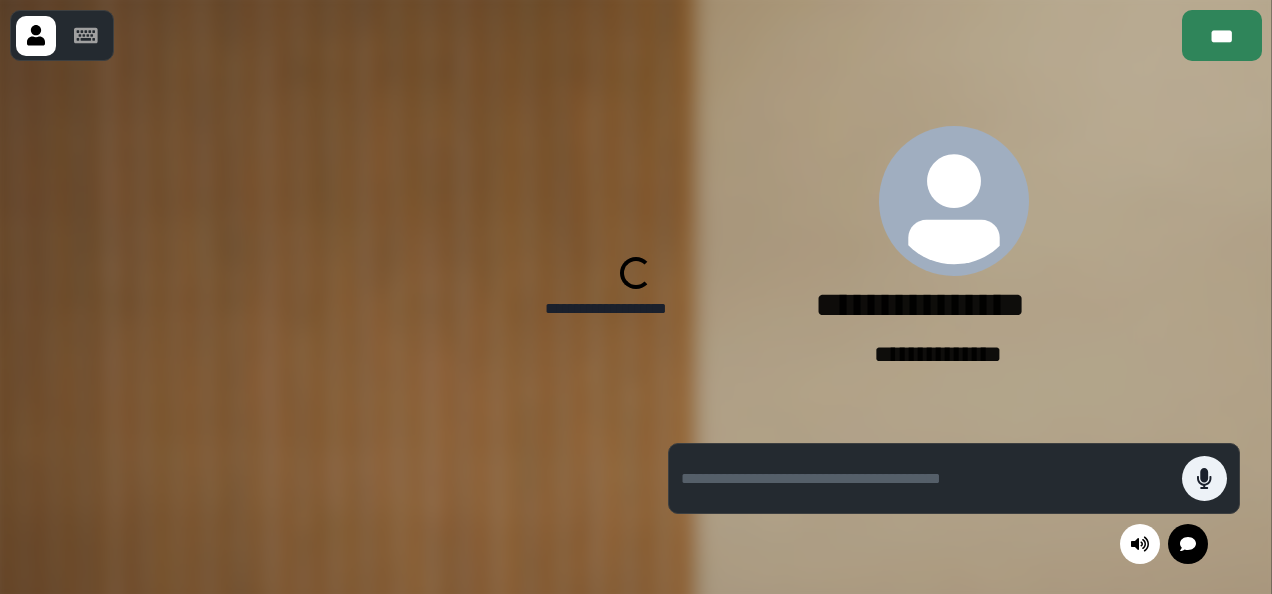 click on "***" at bounding box center (1222, 35) 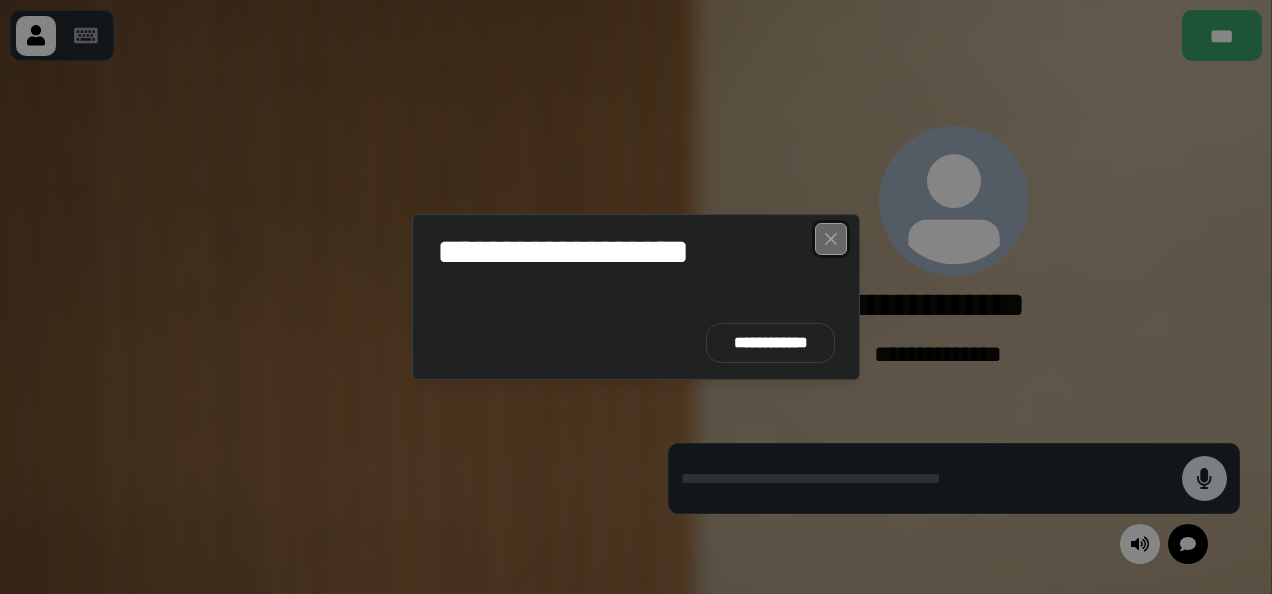 click at bounding box center (831, 239) 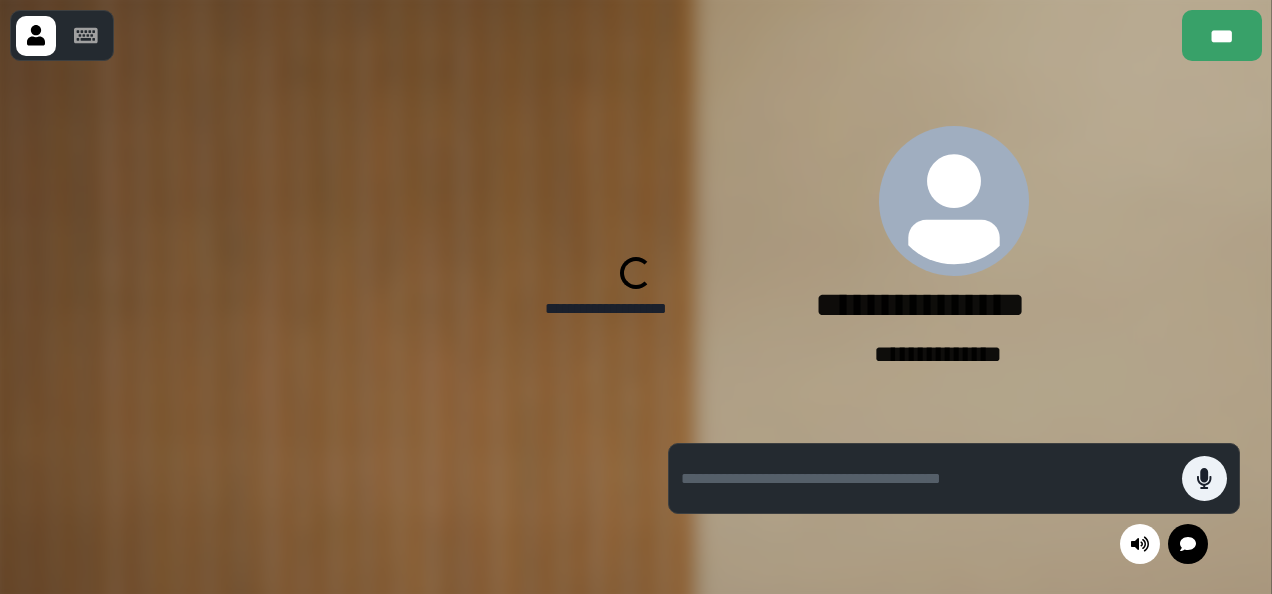 click on "**********" at bounding box center (954, 249) 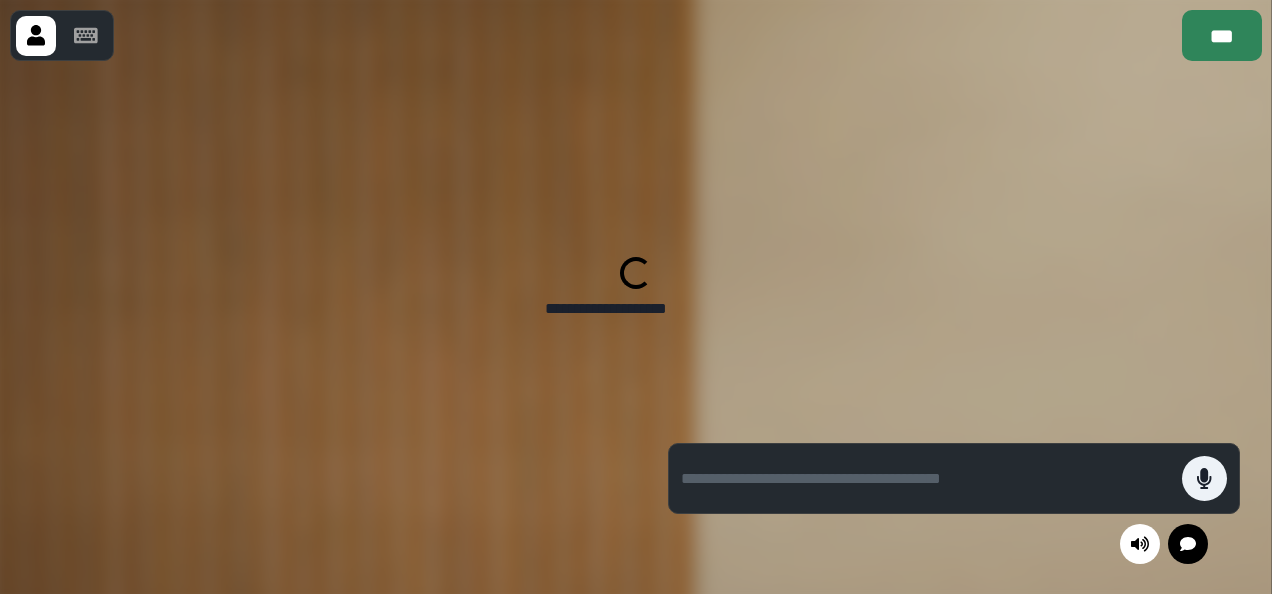 click on "***" at bounding box center [1222, 35] 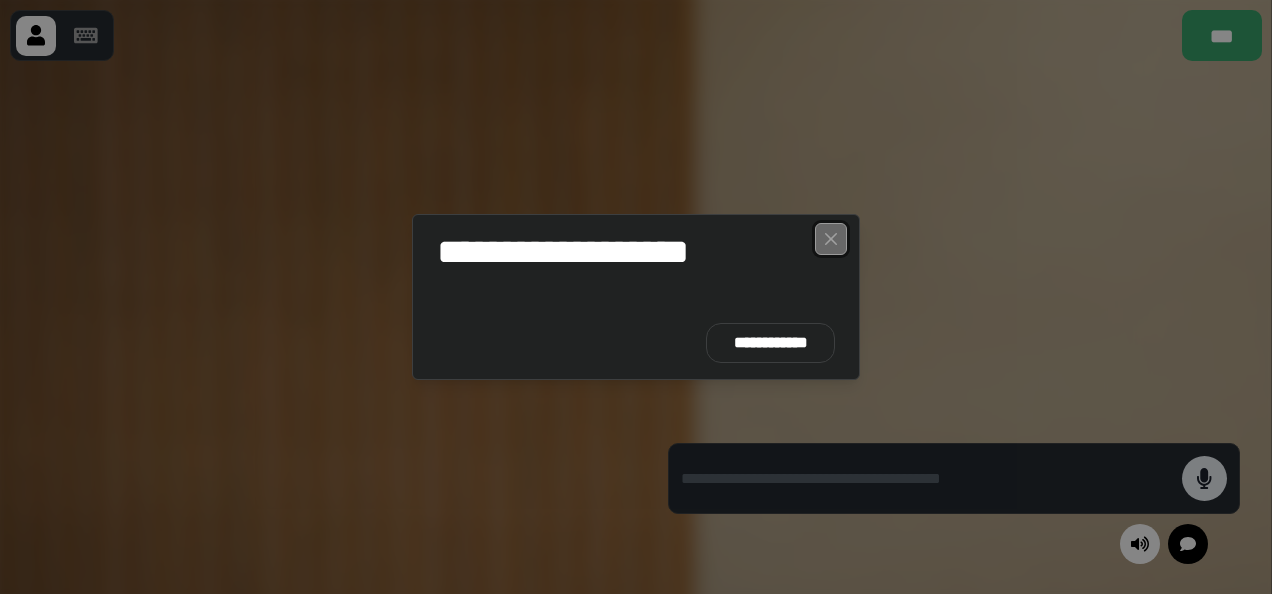 click at bounding box center (831, 239) 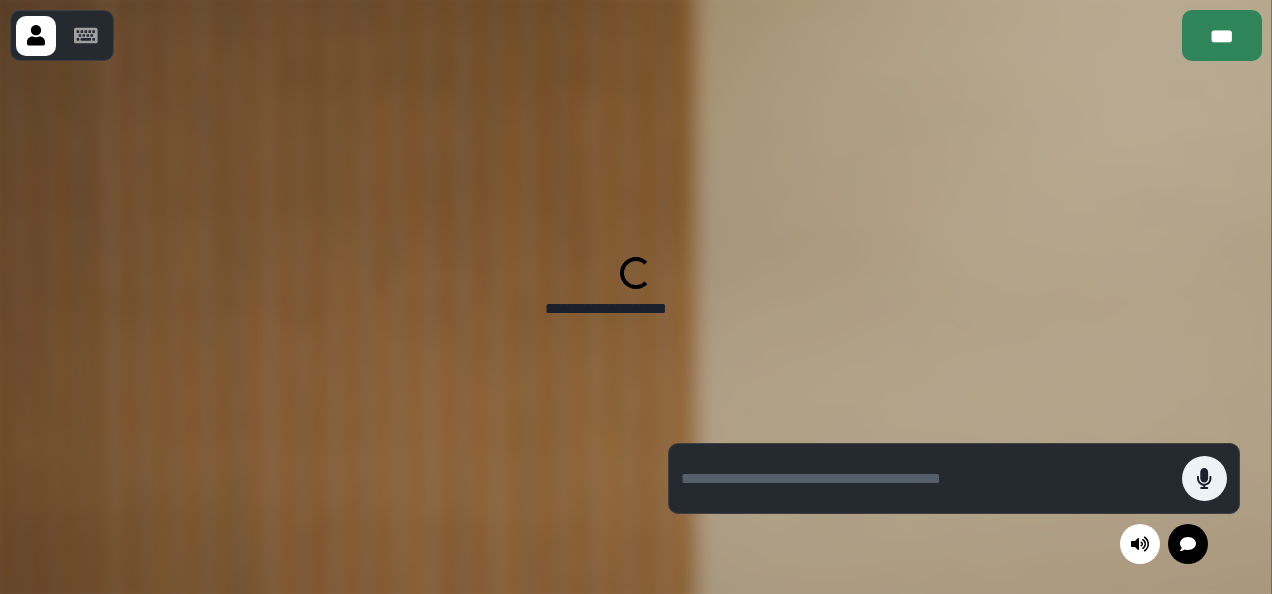 click on "***" at bounding box center (1222, 35) 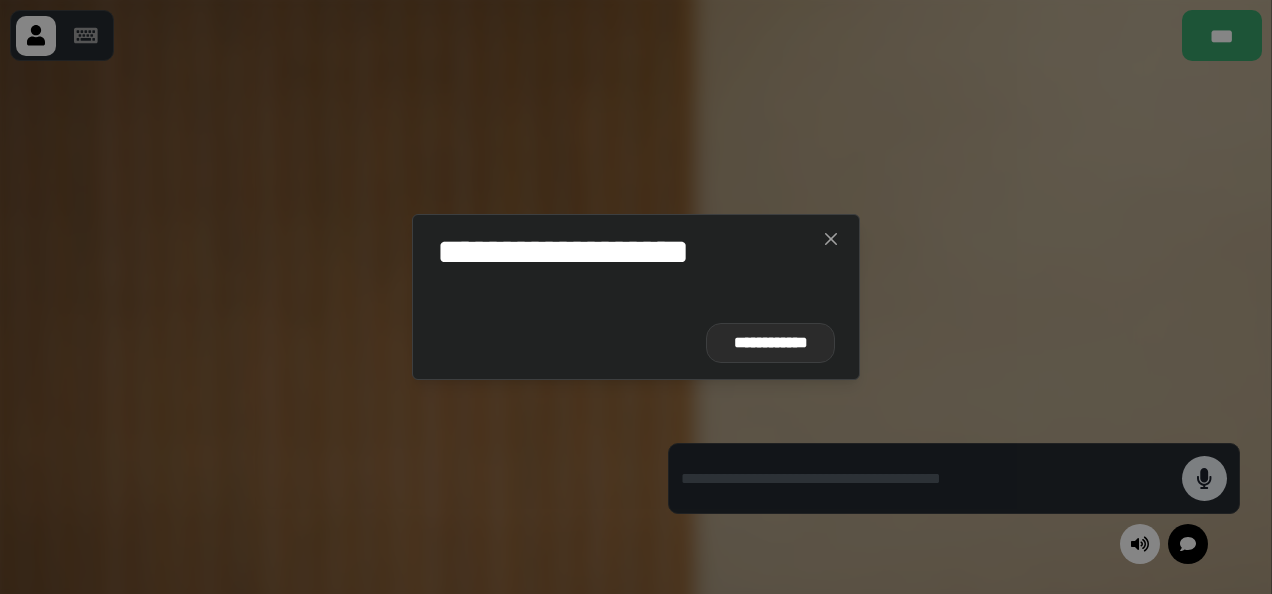 click on "**********" at bounding box center (770, 343) 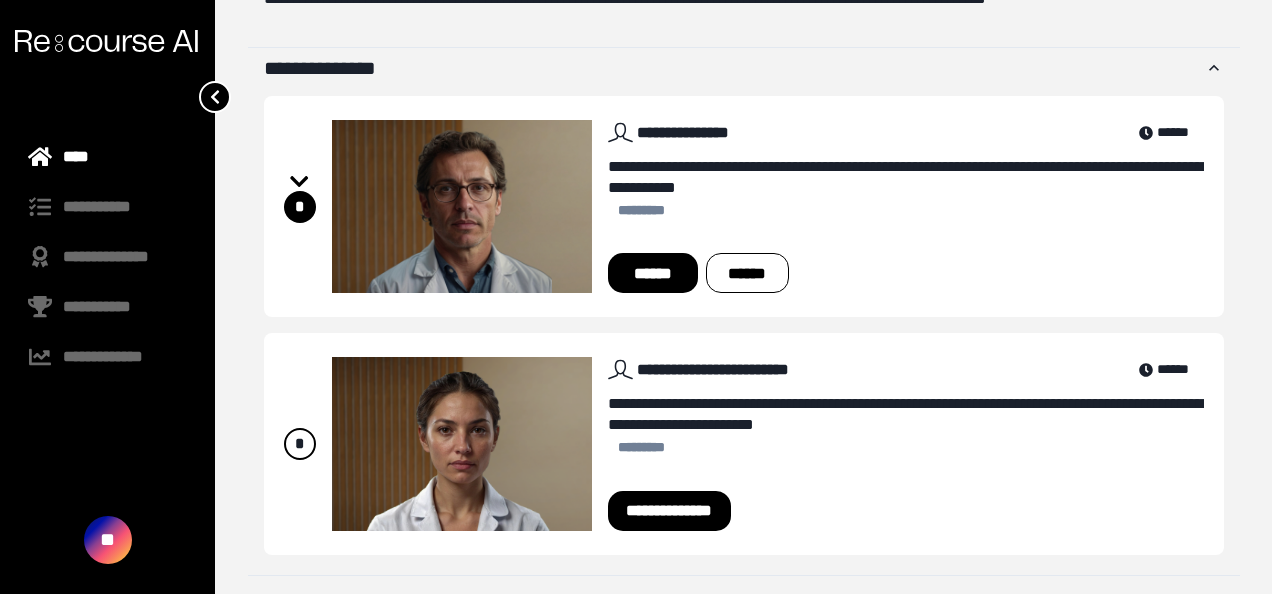 click on "******" at bounding box center (653, 273) 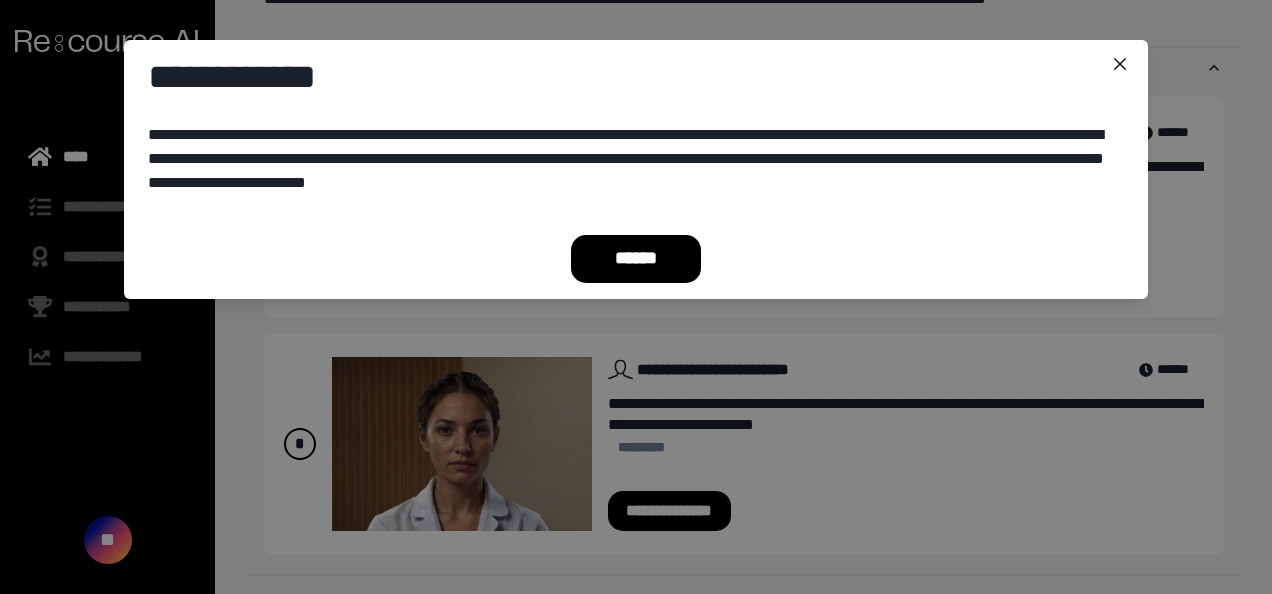 click on "******" at bounding box center (636, 259) 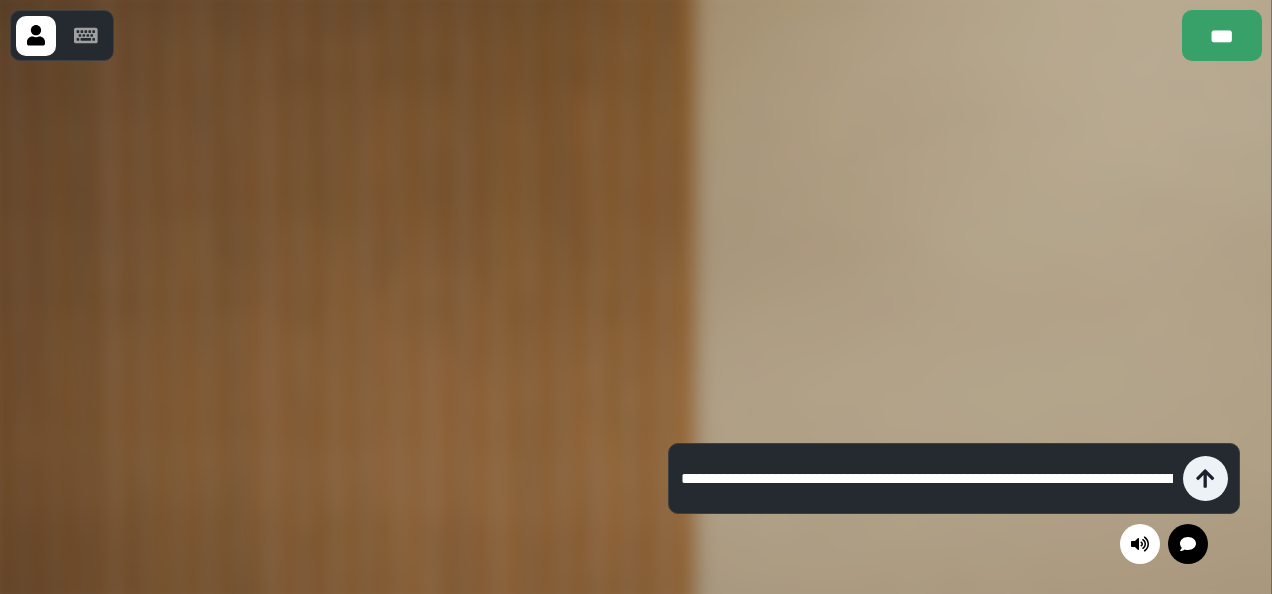 click at bounding box center [932, 478] 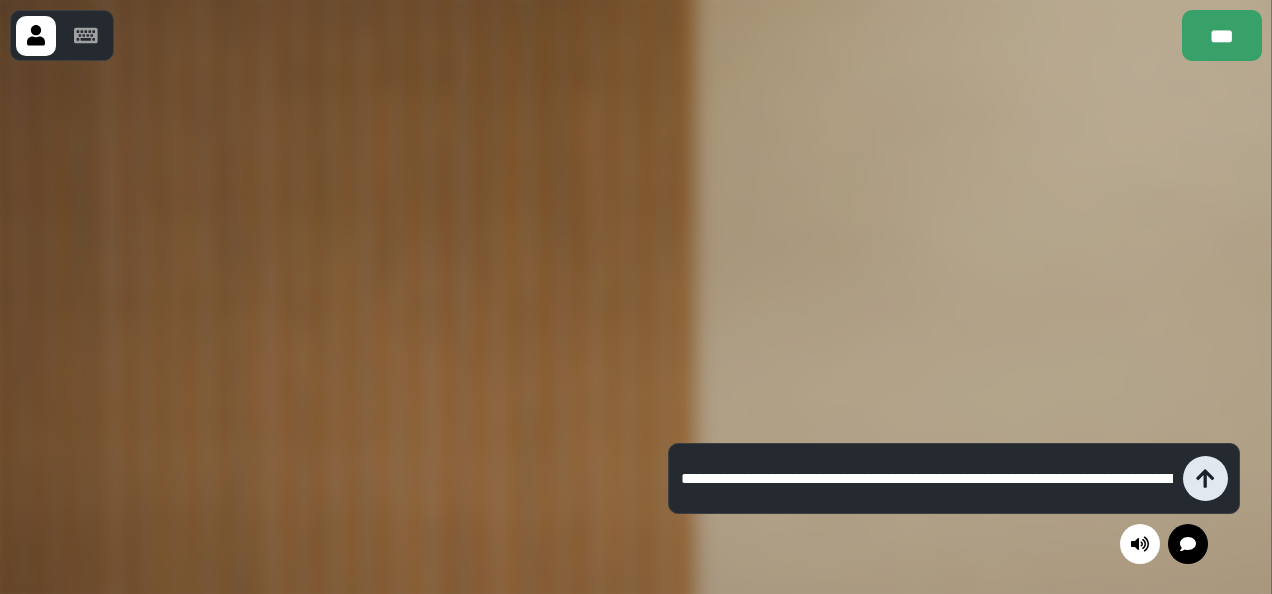 type 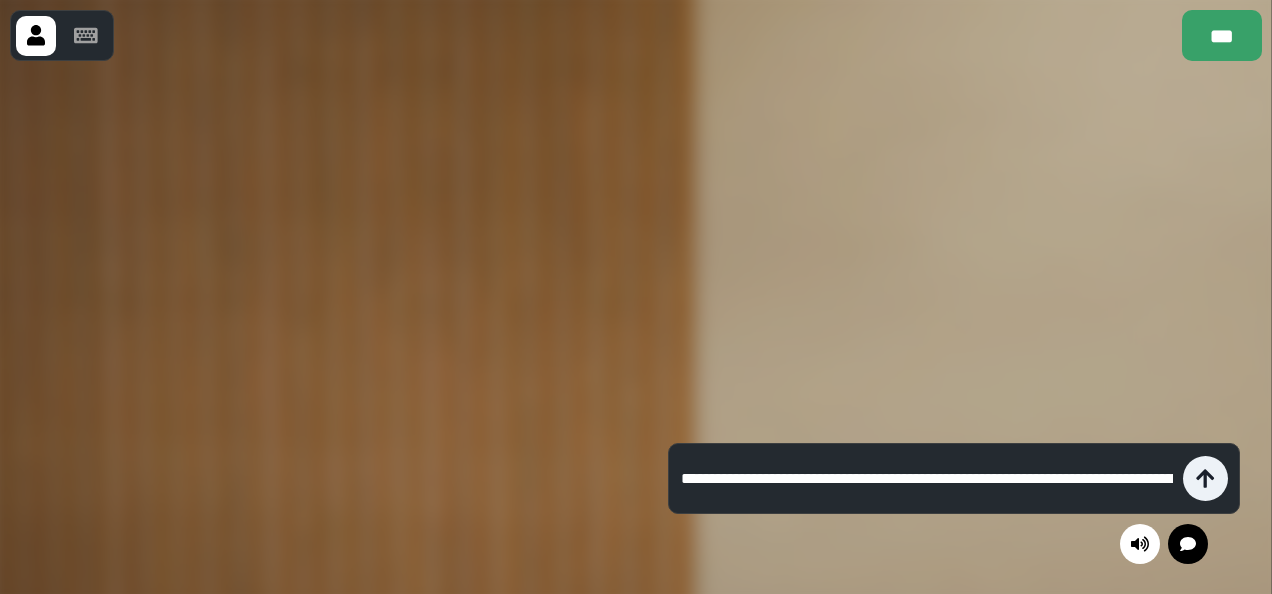 type 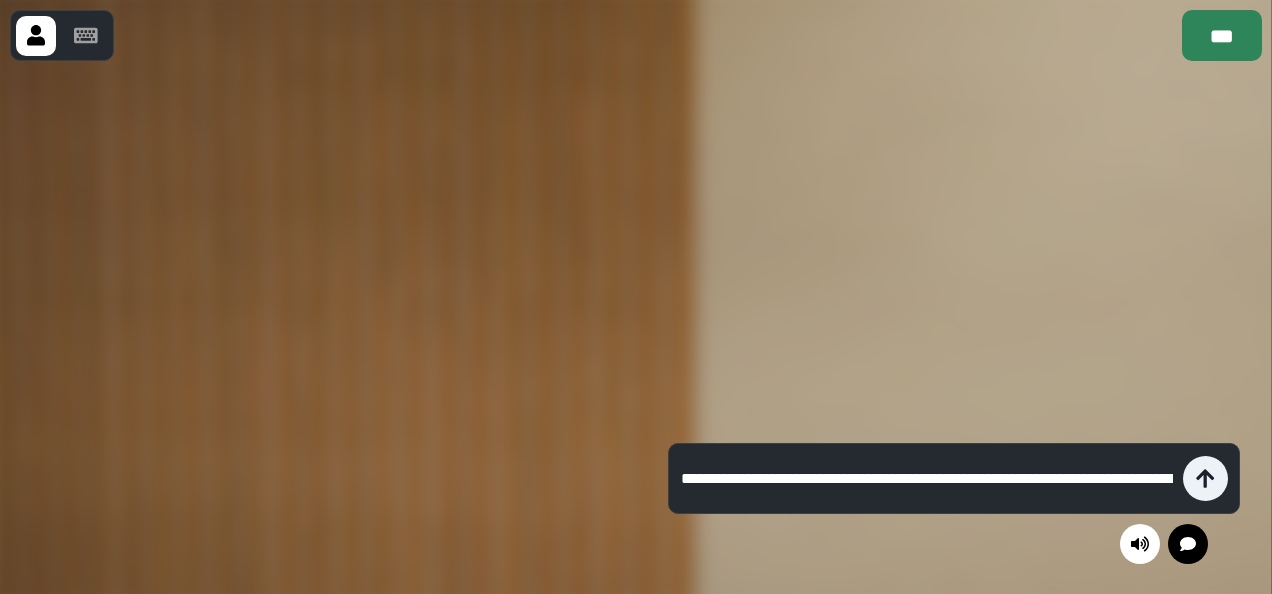 type 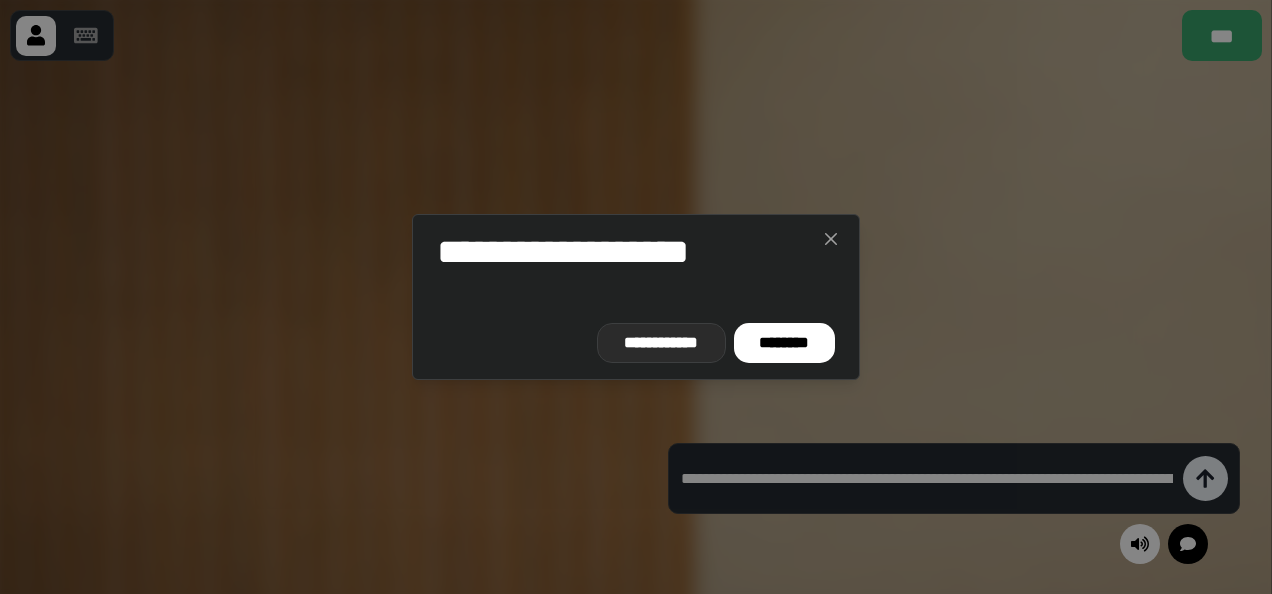 click on "**********" at bounding box center [661, 343] 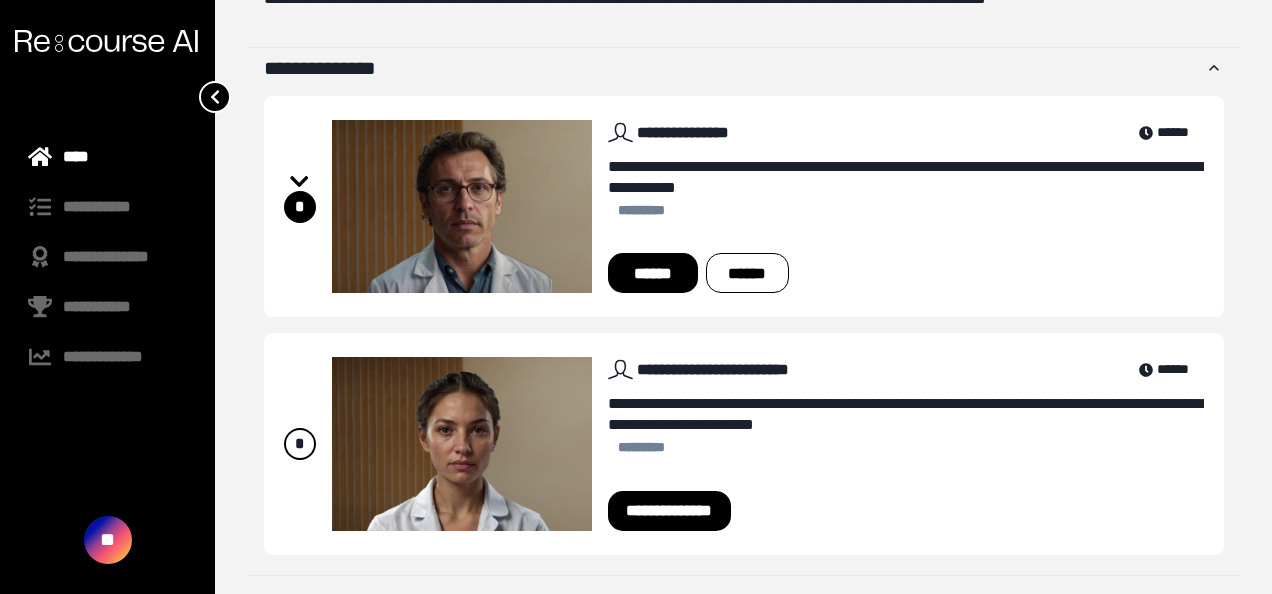 click on "******" at bounding box center [653, 273] 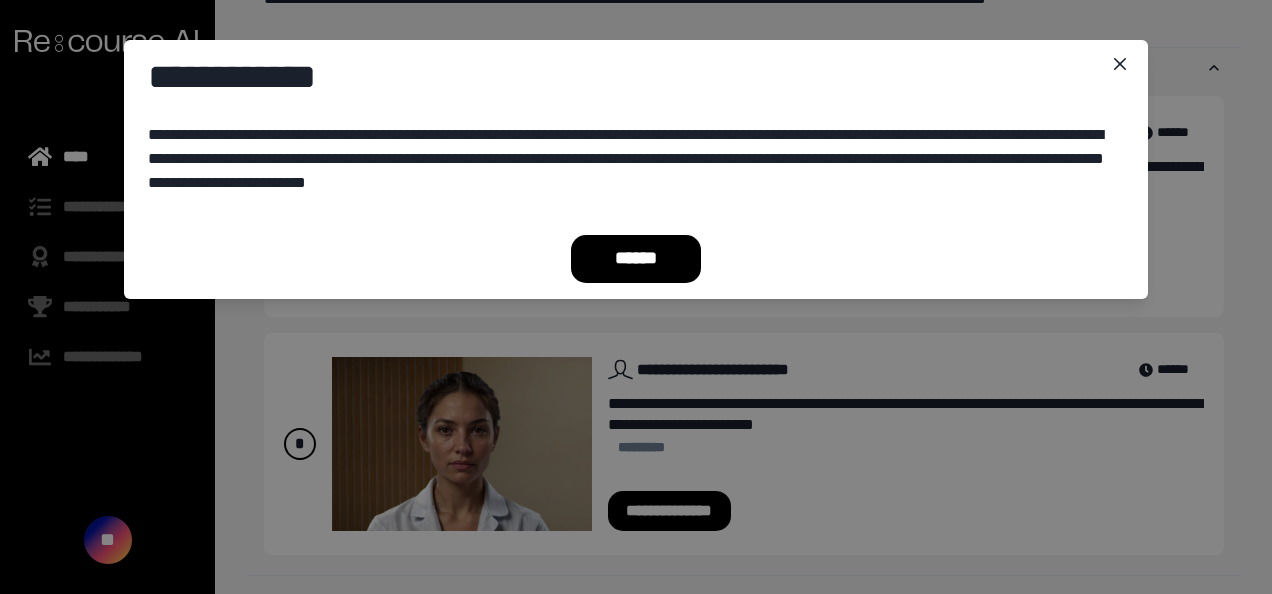 click on "******" at bounding box center [636, 259] 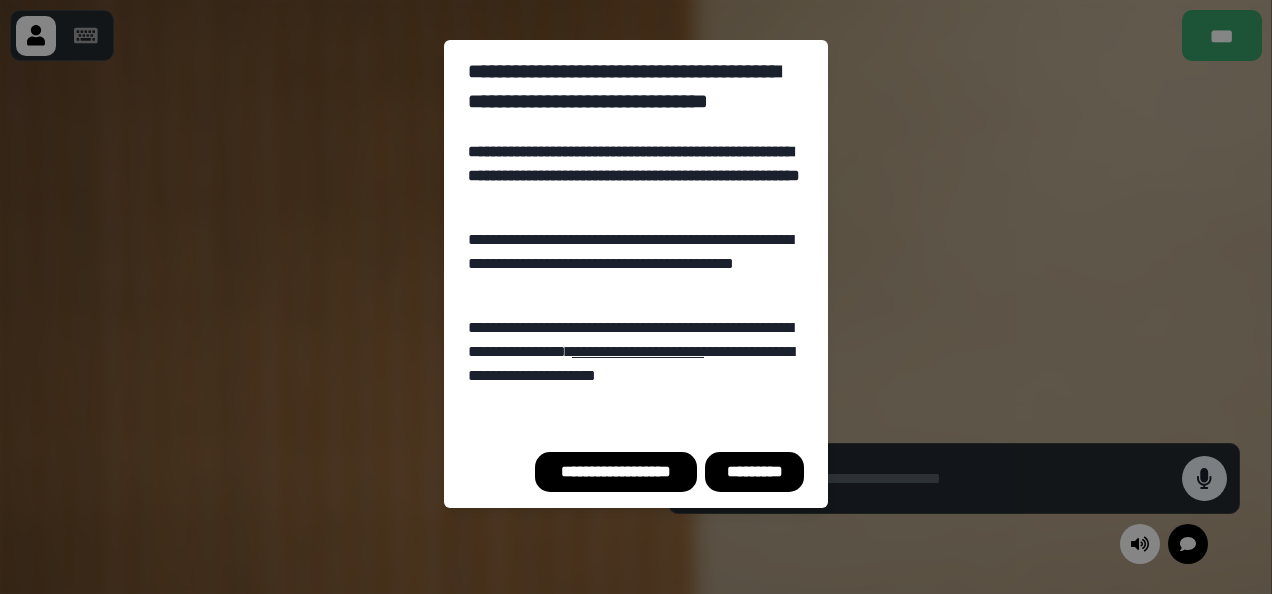 click on "*********" at bounding box center [754, 472] 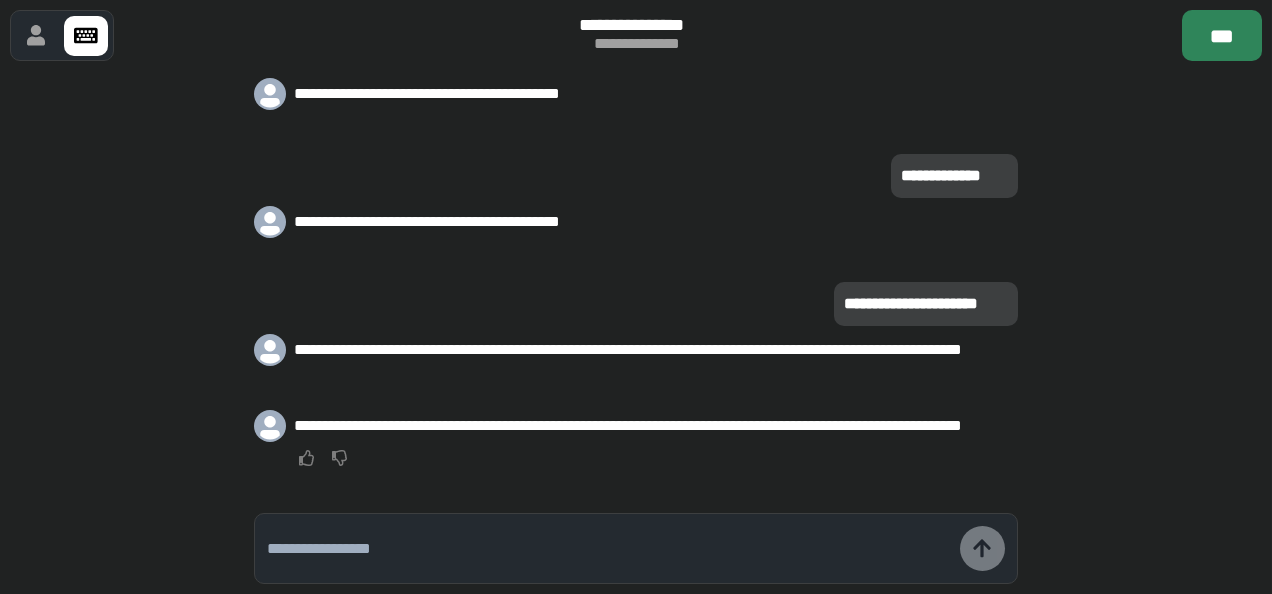 click on "***" at bounding box center [1222, 35] 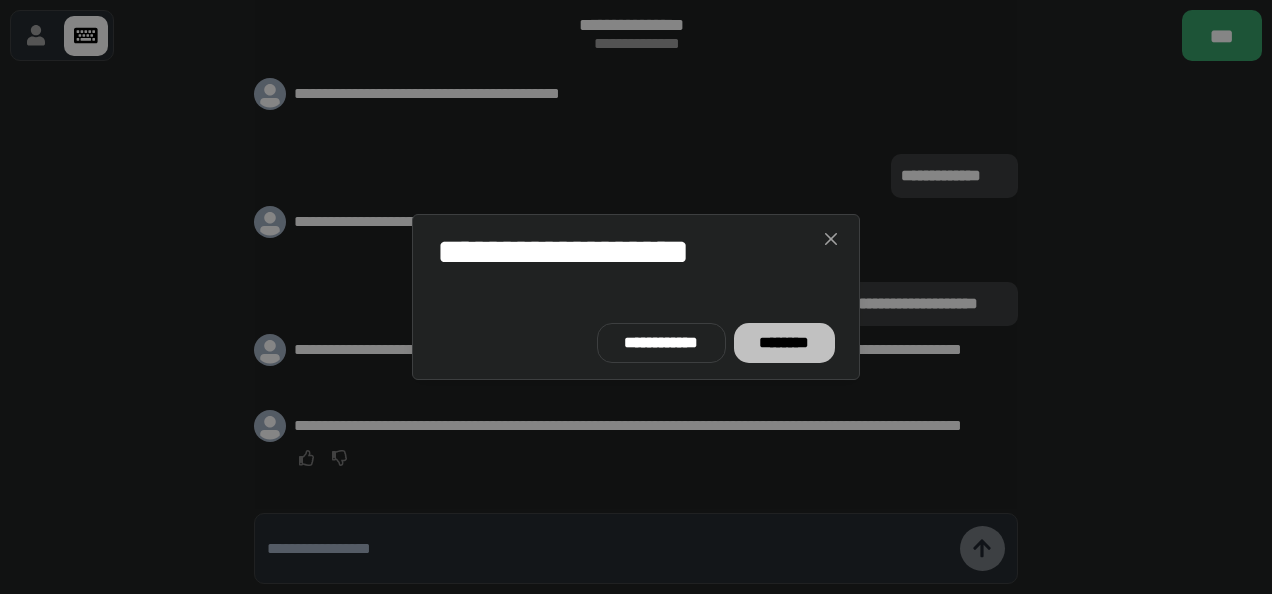 click on "********" at bounding box center (784, 343) 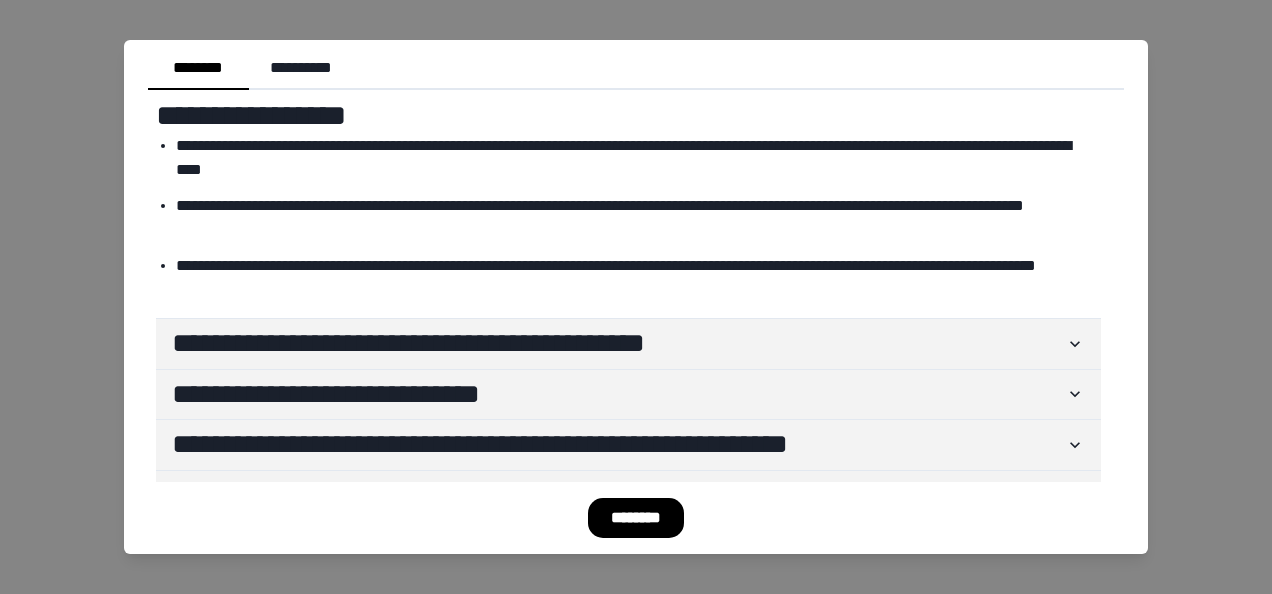 click on "********" at bounding box center [636, 518] 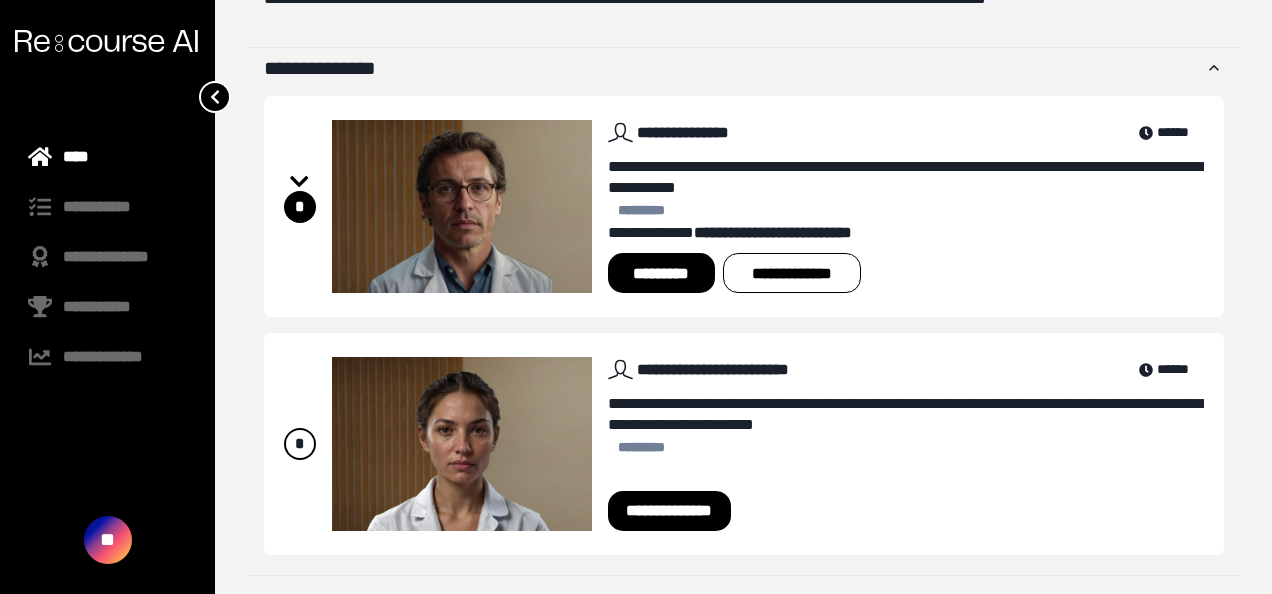 click on "**********" at bounding box center [670, 511] 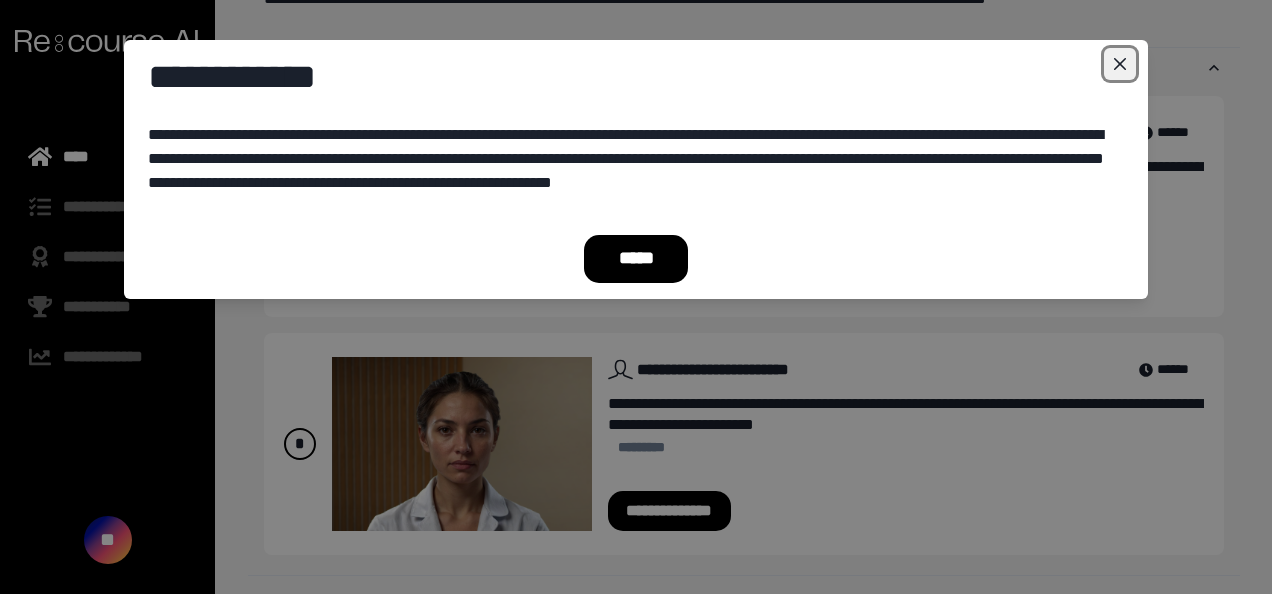 click at bounding box center [1120, 64] 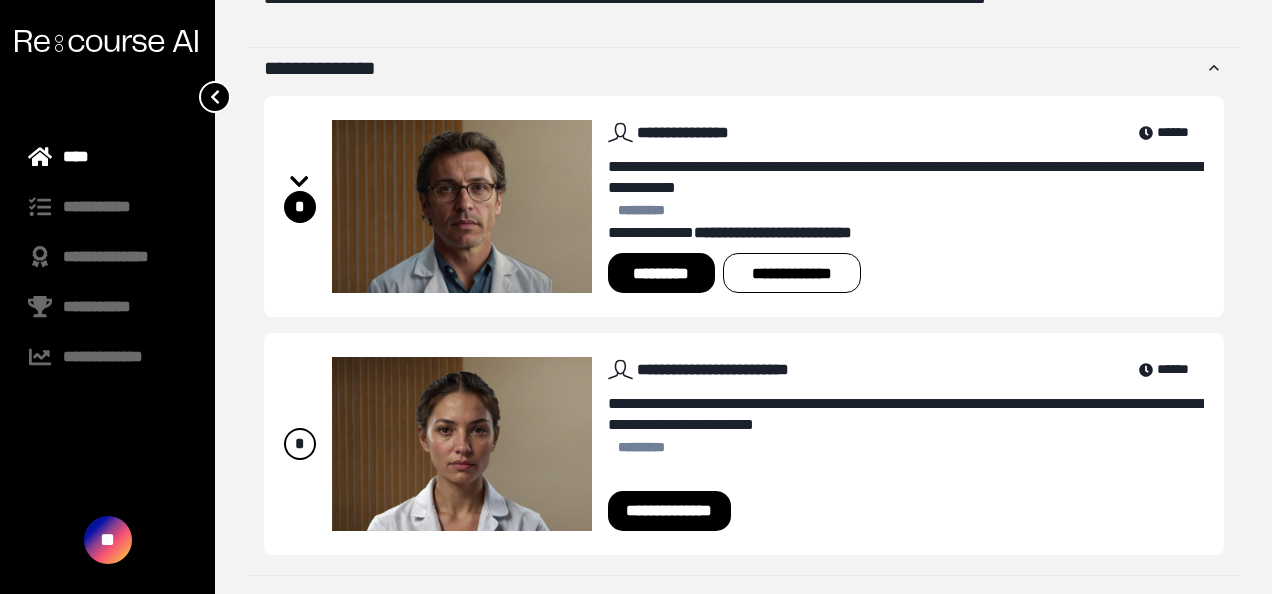 click on "*********" at bounding box center (661, 273) 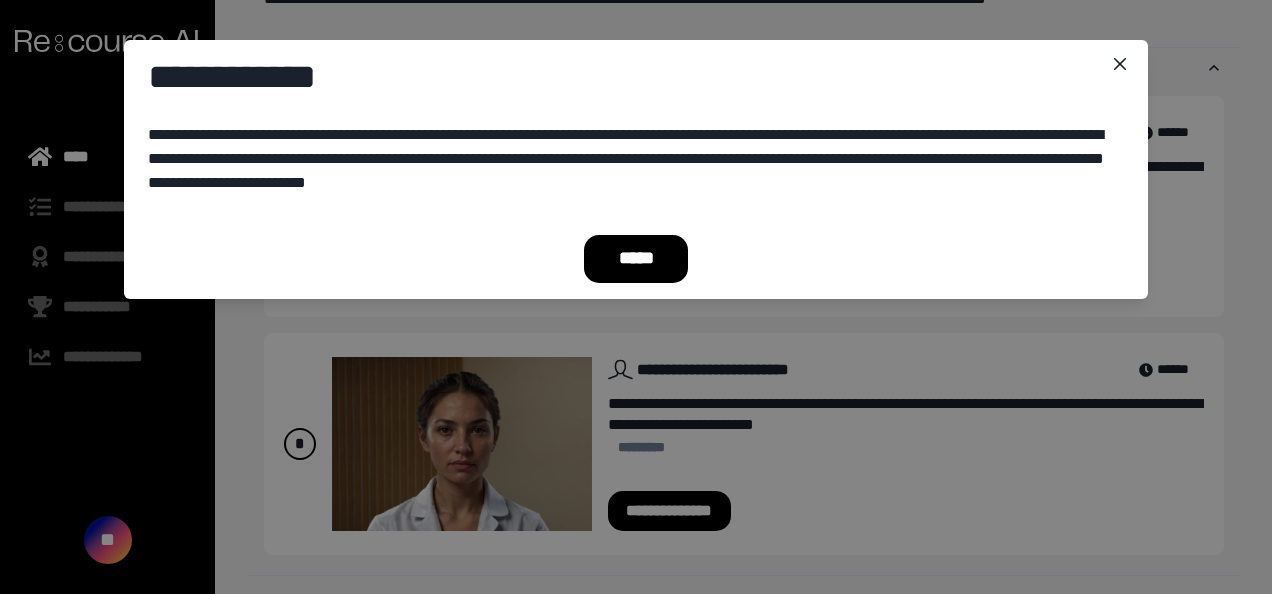 click on "*****" at bounding box center (636, 259) 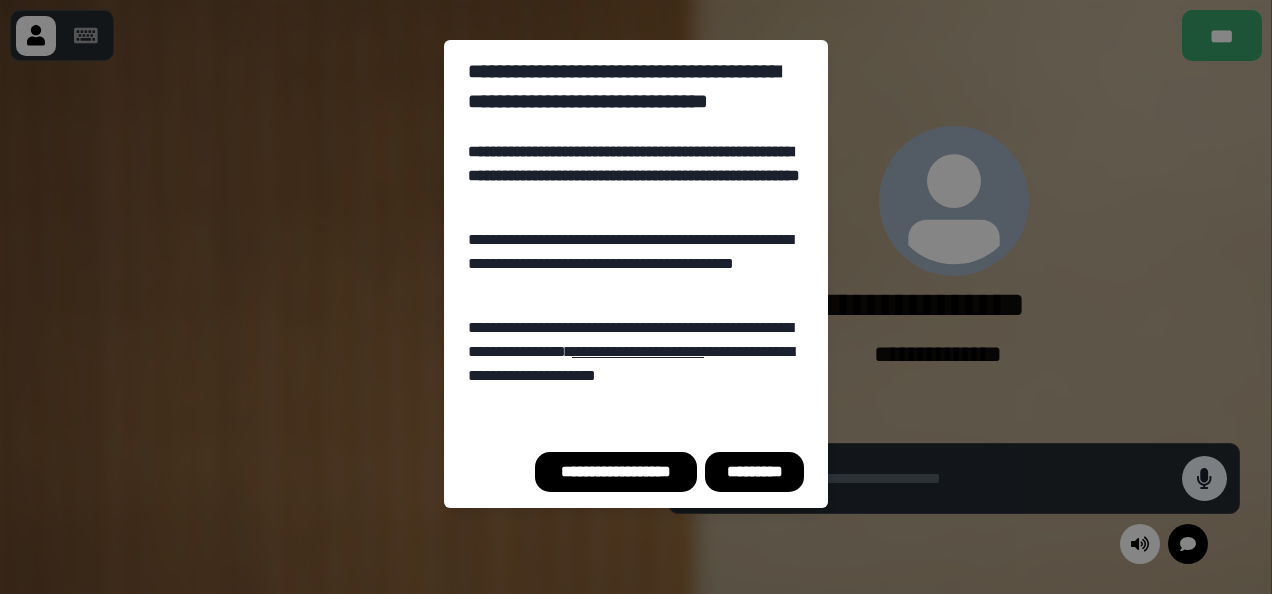 click on "*********" at bounding box center (754, 472) 